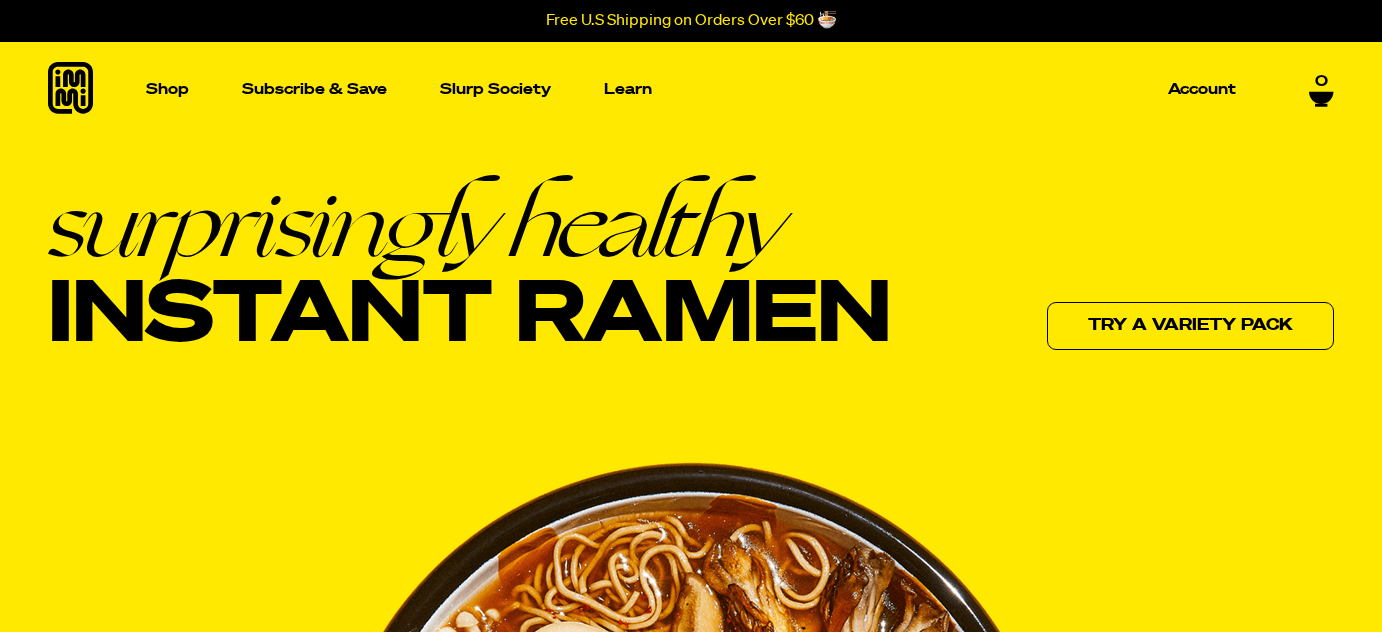 scroll, scrollTop: 0, scrollLeft: 0, axis: both 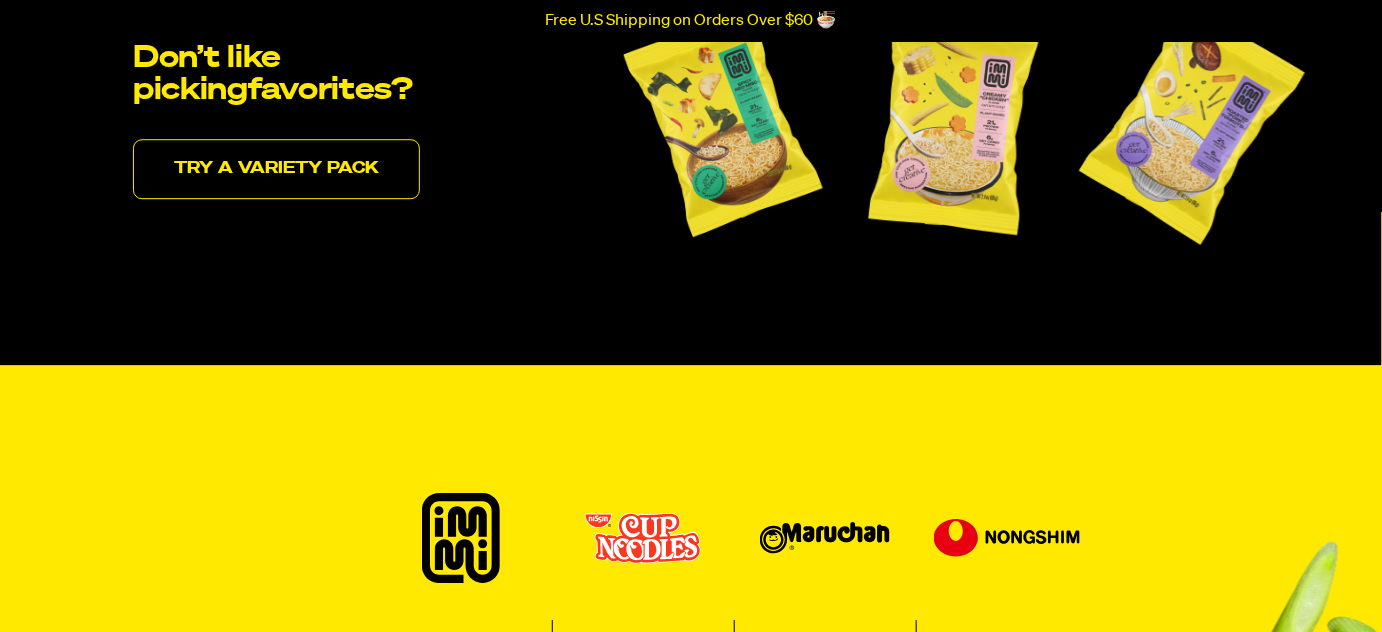 click on "Try a variety pack" at bounding box center [276, 169] 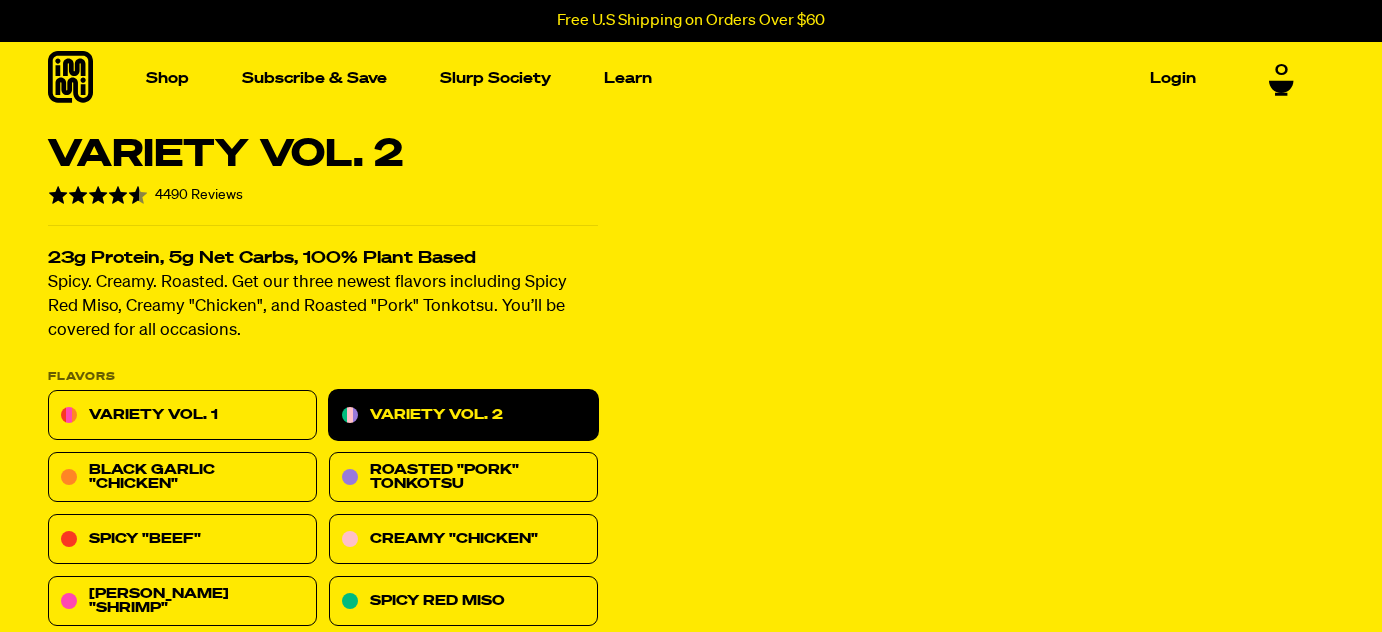 scroll, scrollTop: 0, scrollLeft: 0, axis: both 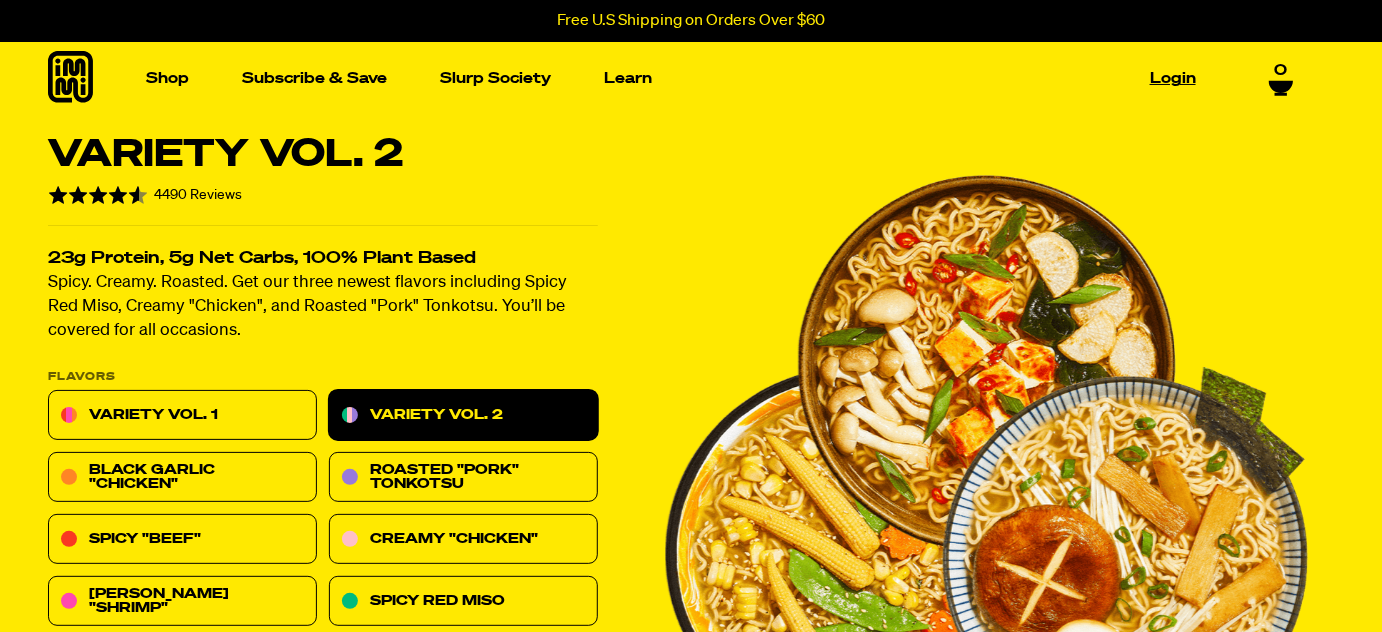 click on "Login" at bounding box center [1173, 78] 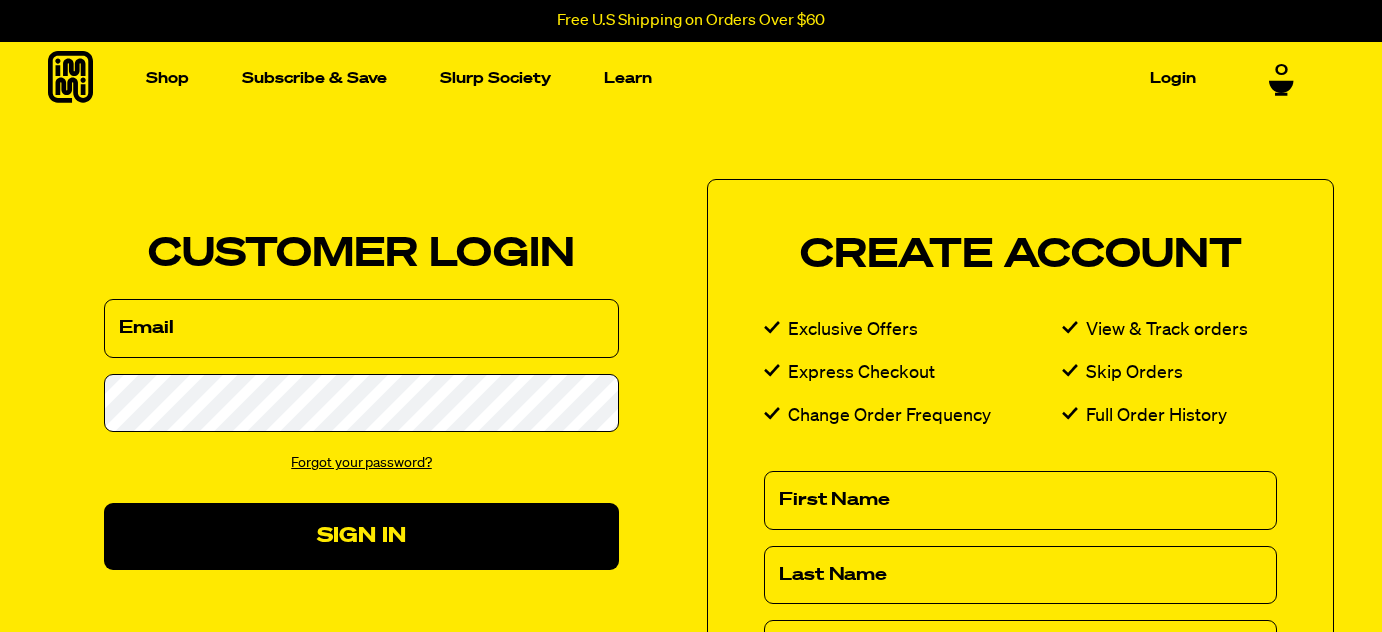 scroll, scrollTop: 0, scrollLeft: 0, axis: both 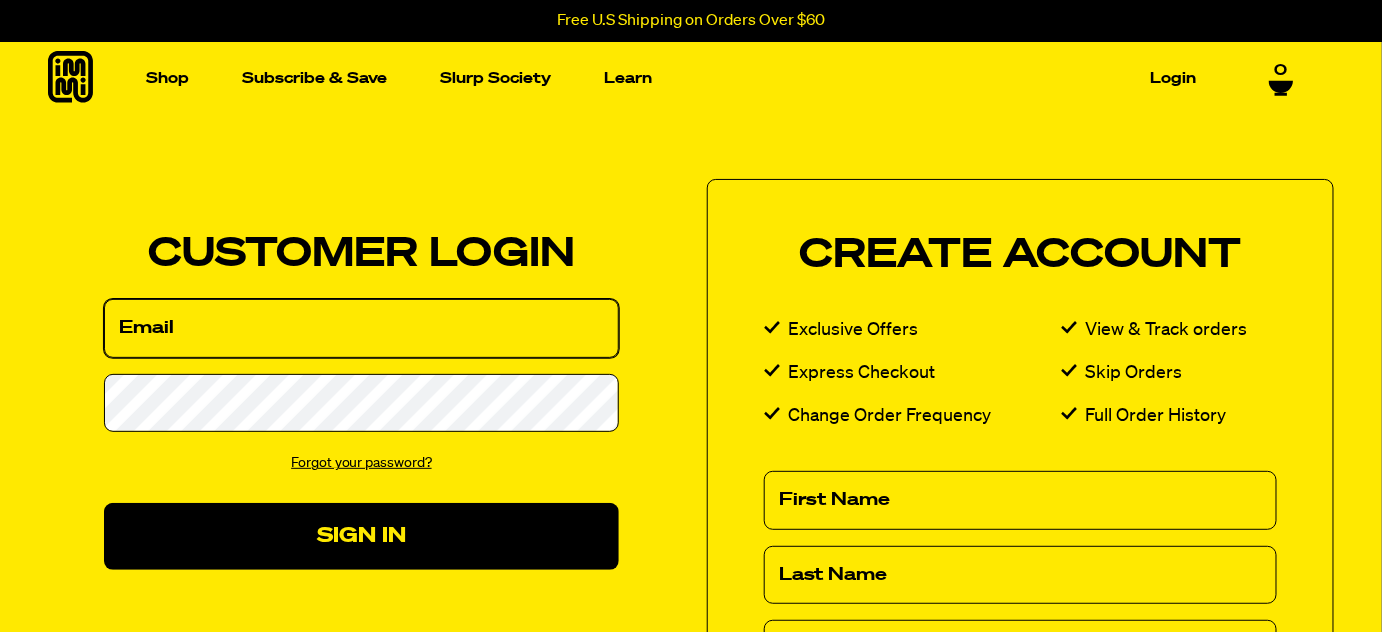 click on "Email" at bounding box center (361, 328) 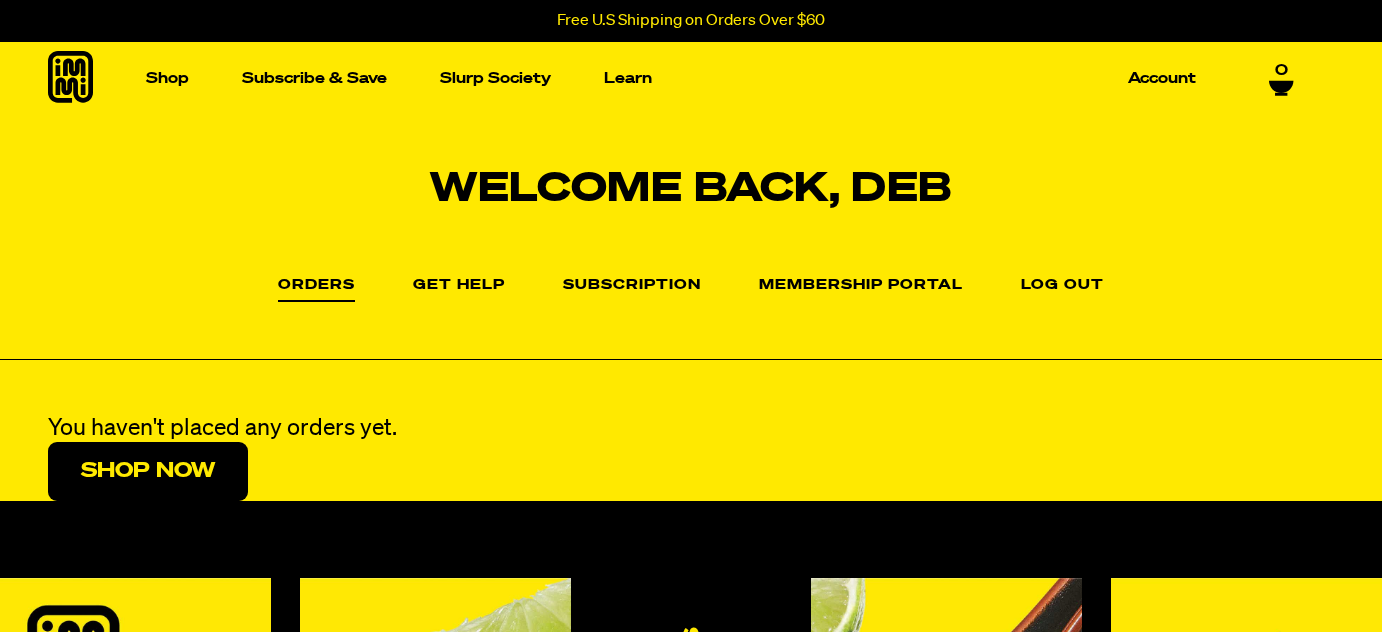 scroll, scrollTop: 0, scrollLeft: 0, axis: both 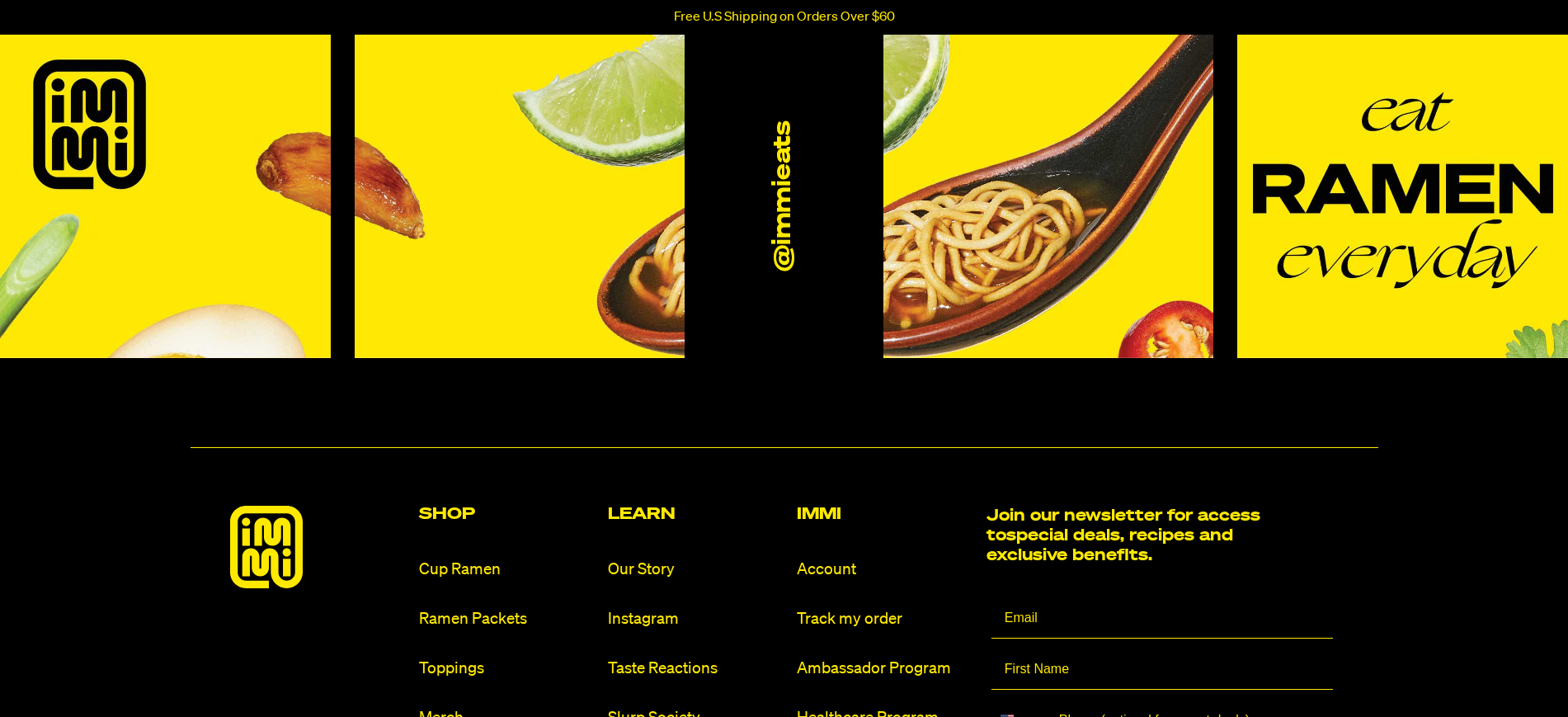drag, startPoint x: 1130, startPoint y: 2, endPoint x: 55, endPoint y: 469, distance: 1172.06 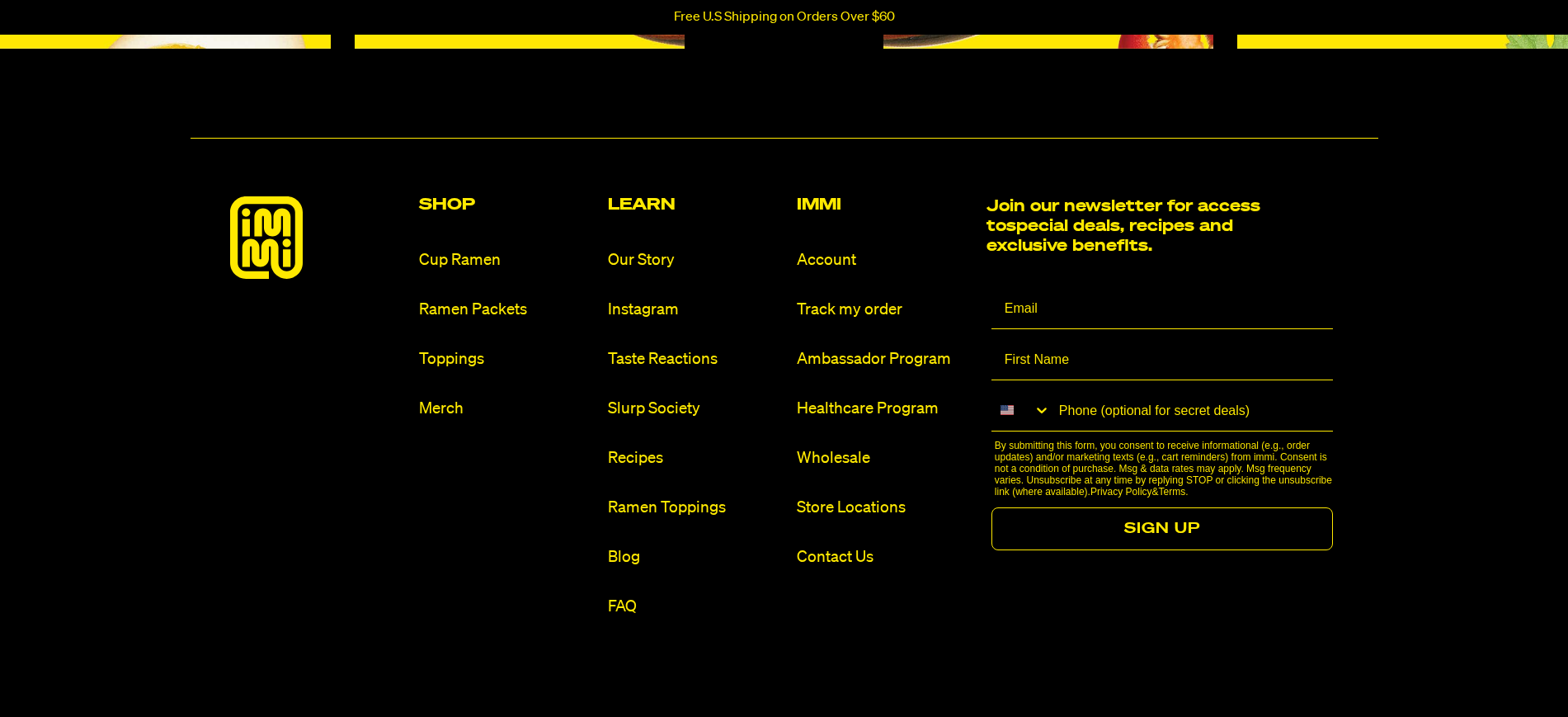 scroll, scrollTop: 863, scrollLeft: 0, axis: vertical 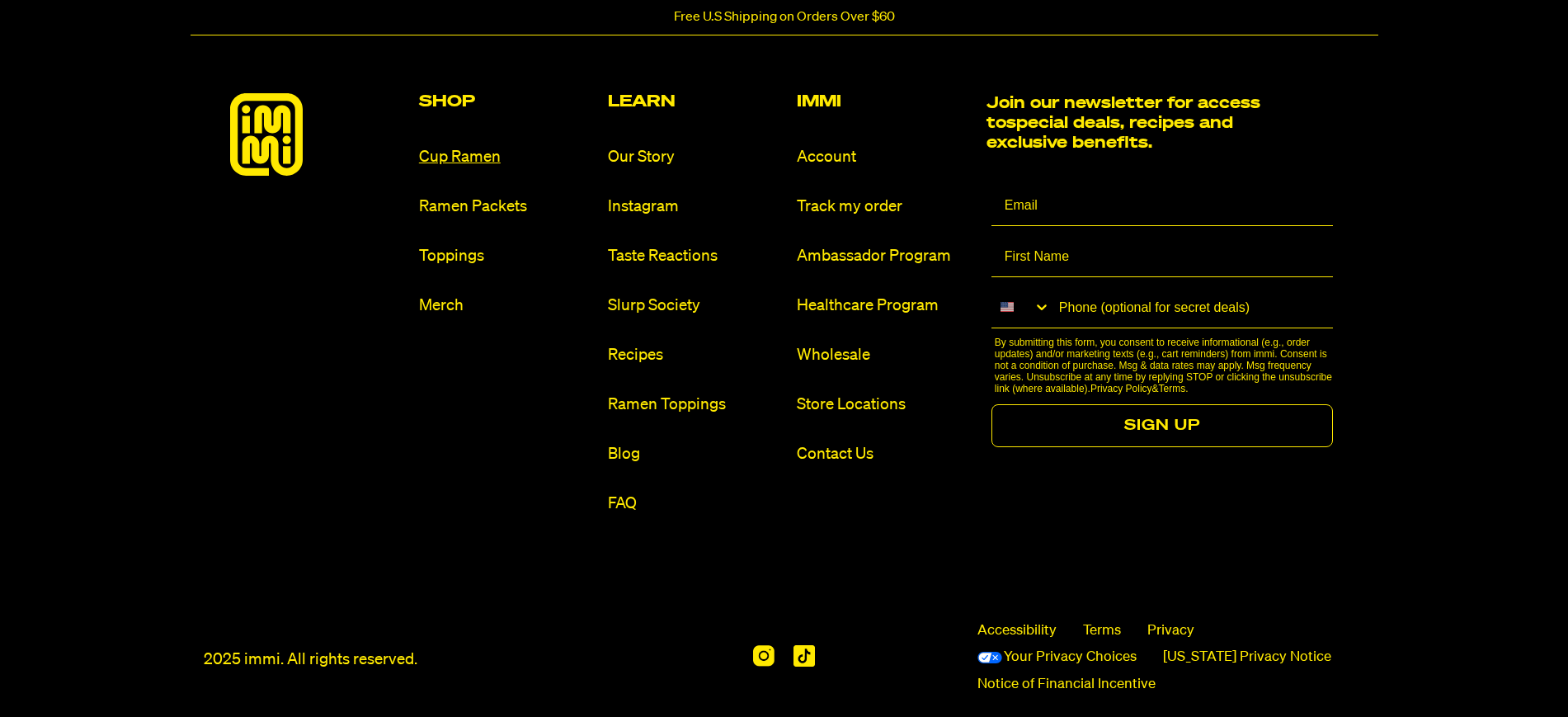 click on "Cup Ramen" at bounding box center [506, 157] 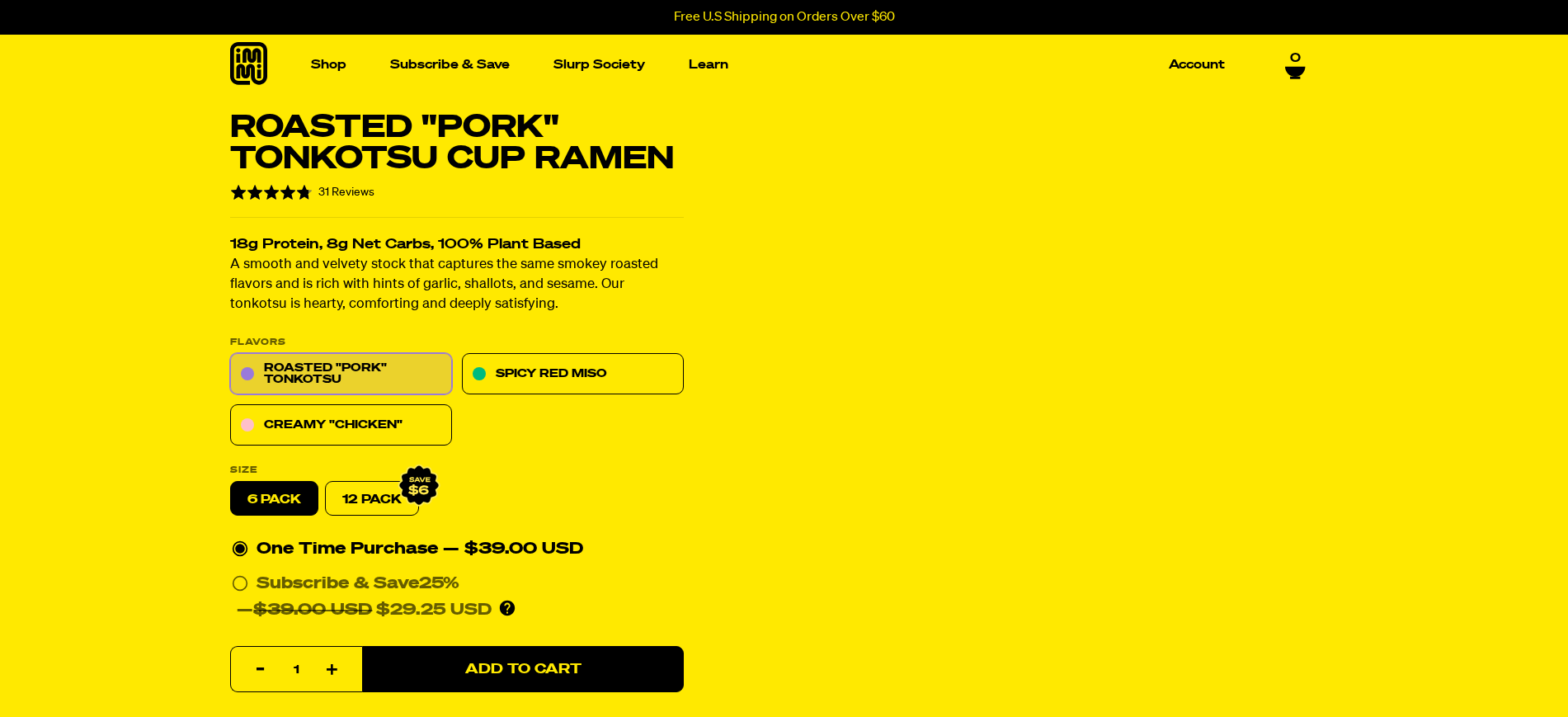scroll, scrollTop: 0, scrollLeft: 0, axis: both 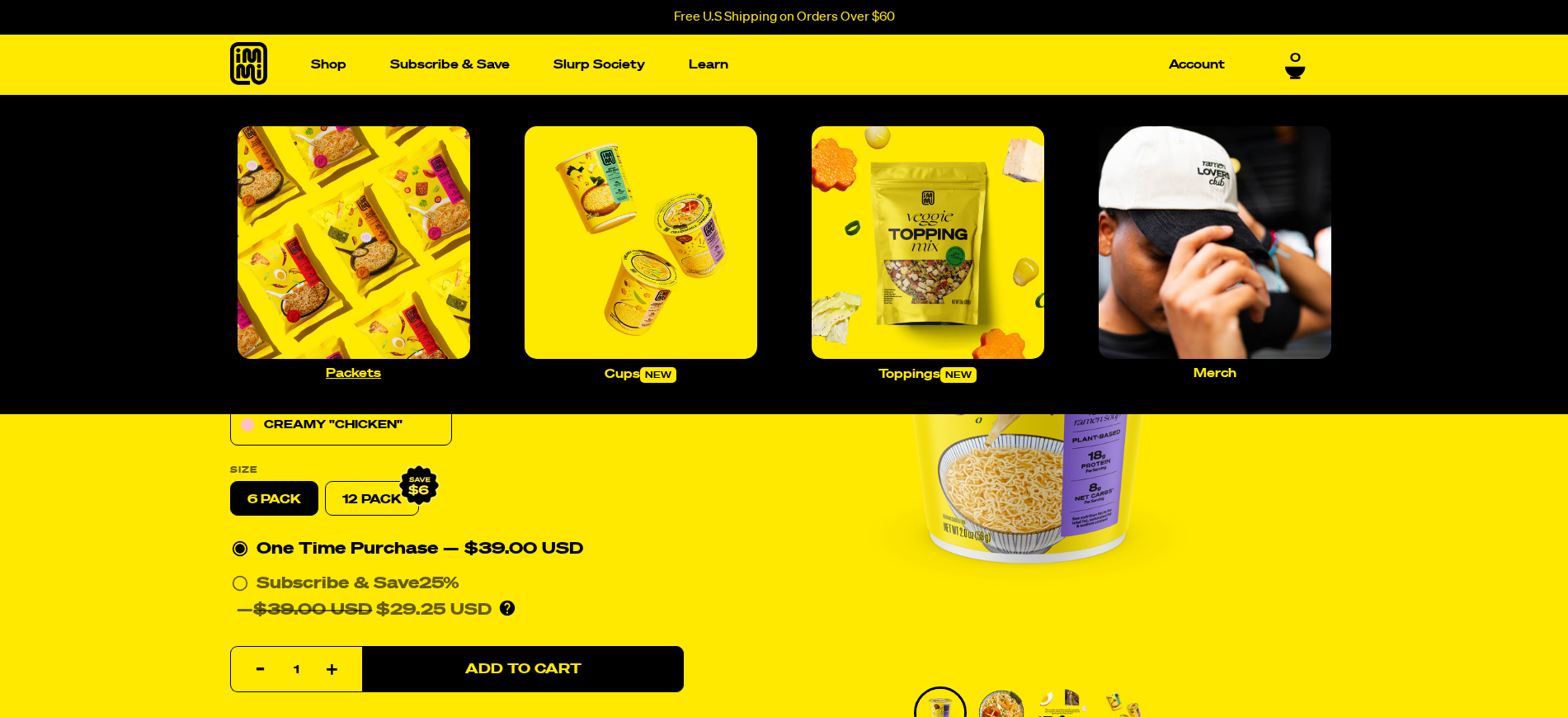 click at bounding box center (354, 243) 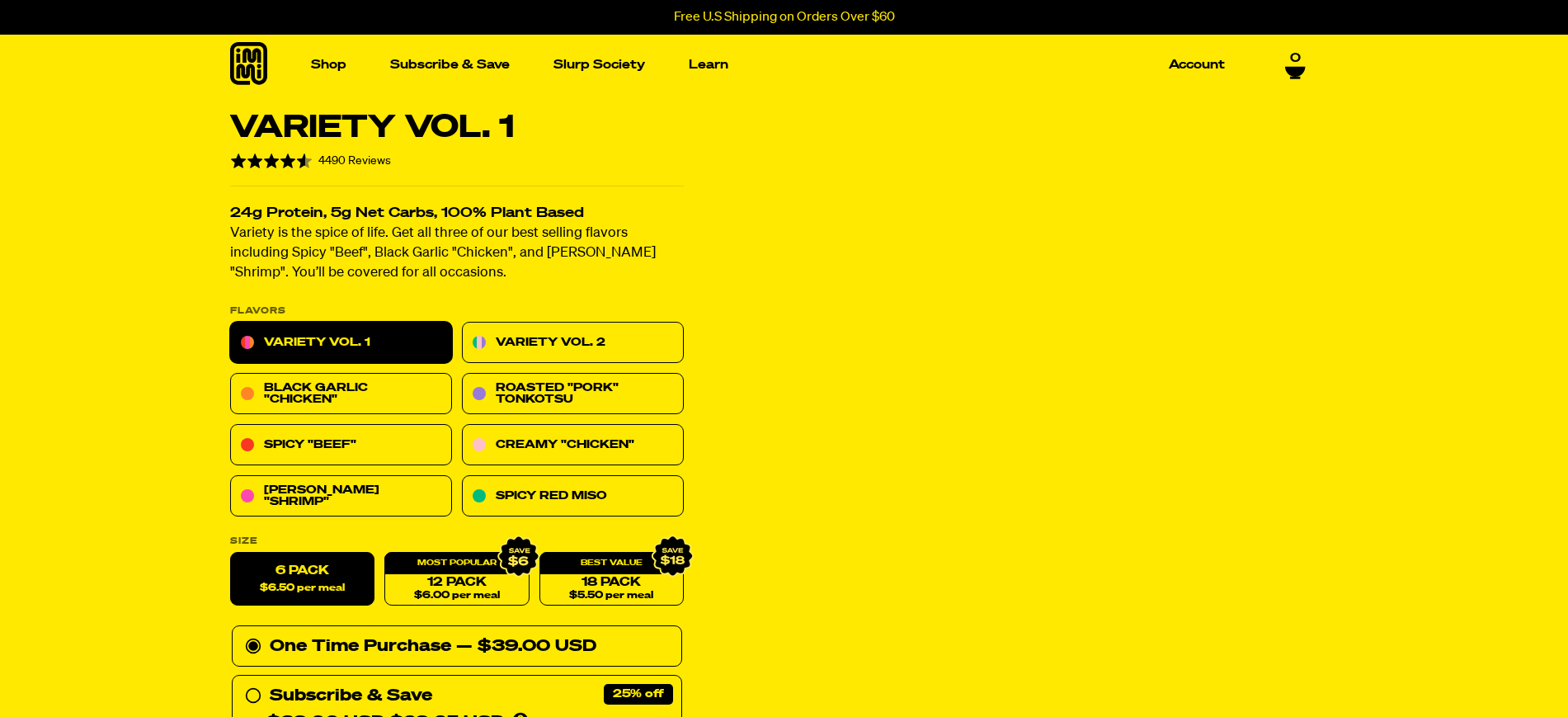scroll, scrollTop: 0, scrollLeft: 0, axis: both 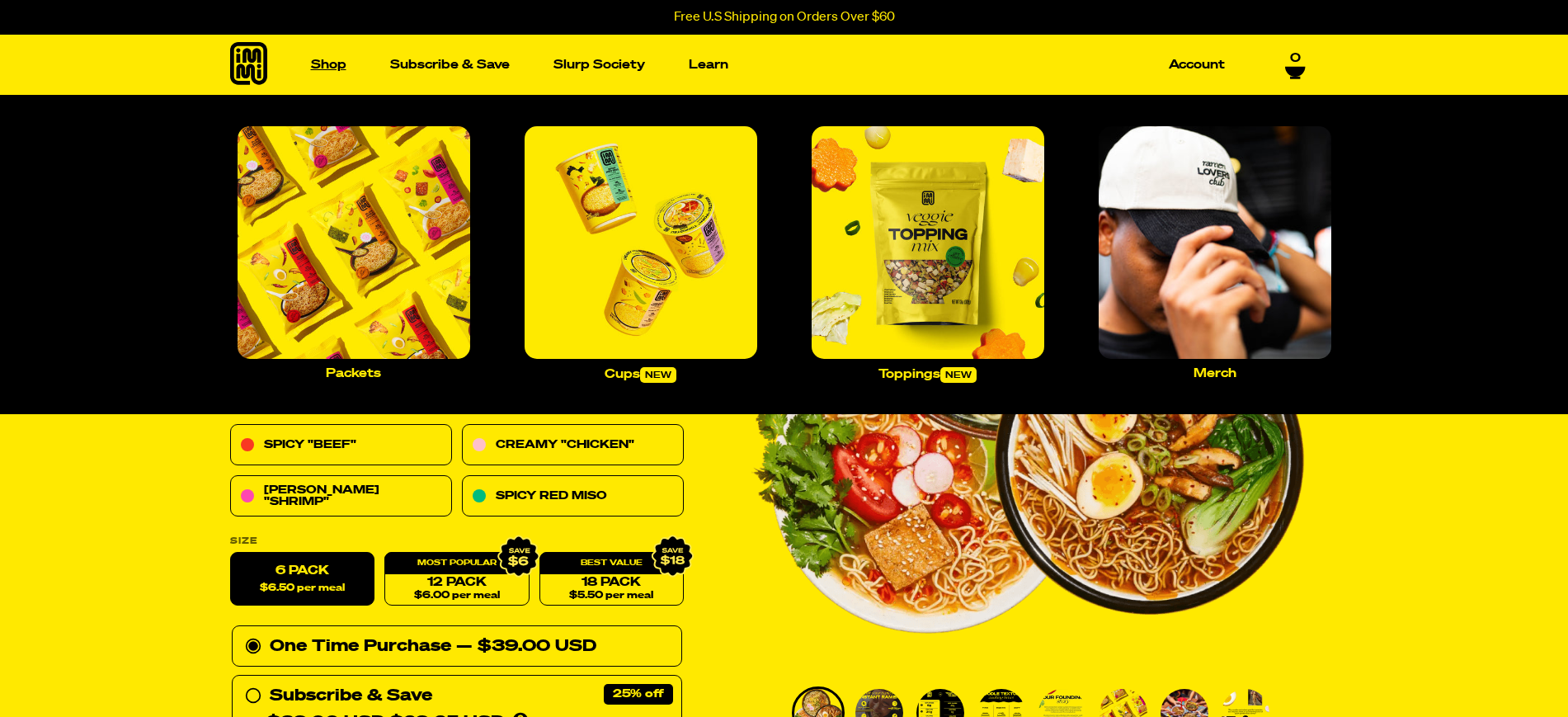 click on "Shop" at bounding box center (328, 64) 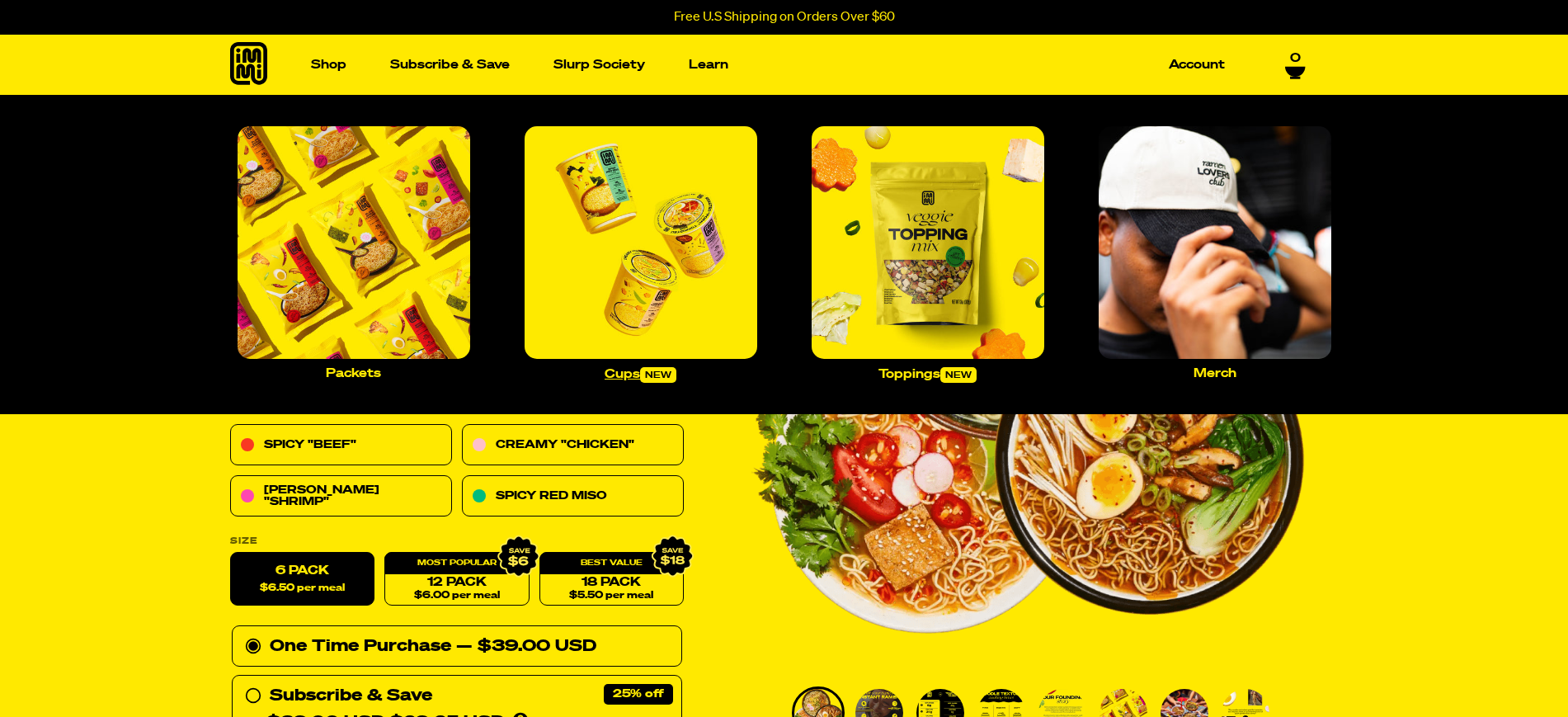 click at bounding box center (641, 243) 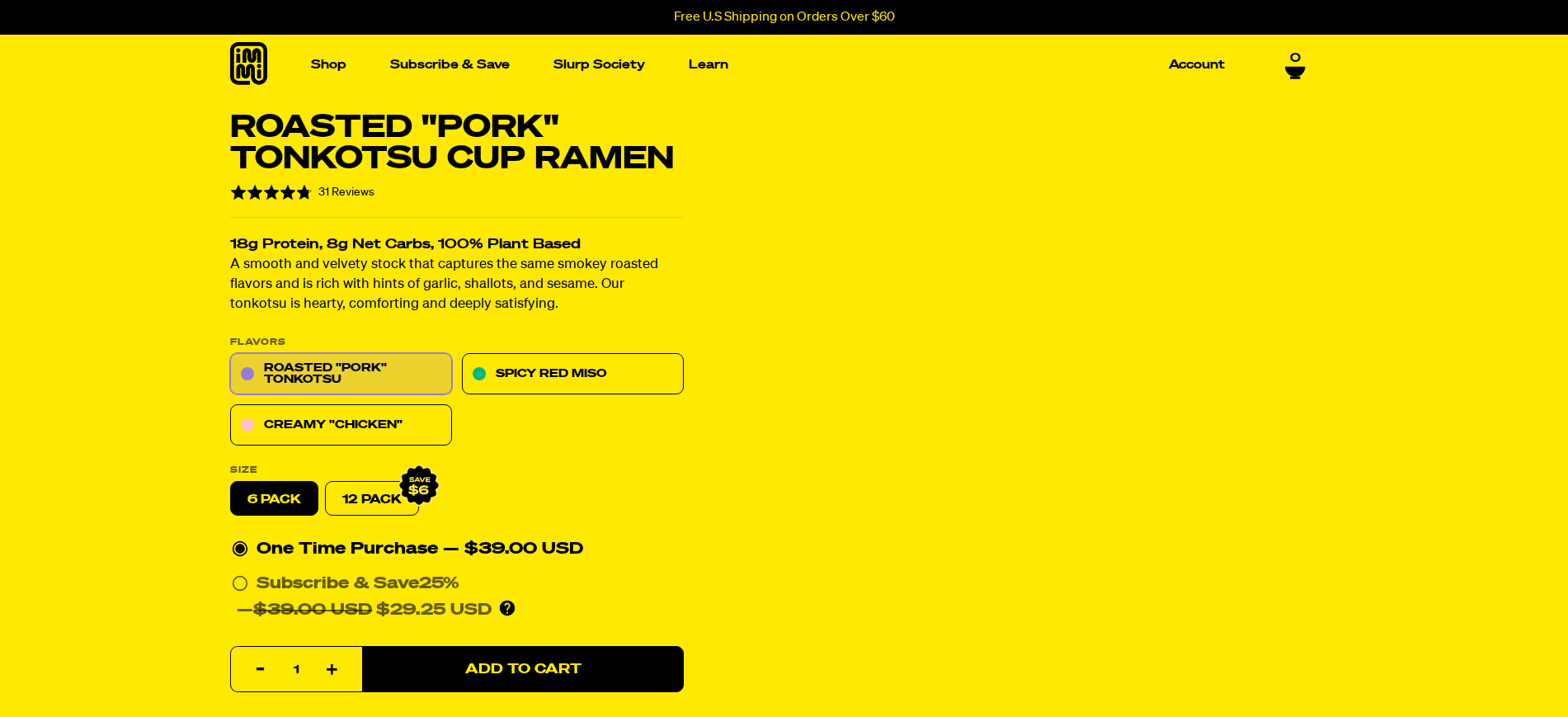 scroll, scrollTop: 0, scrollLeft: 0, axis: both 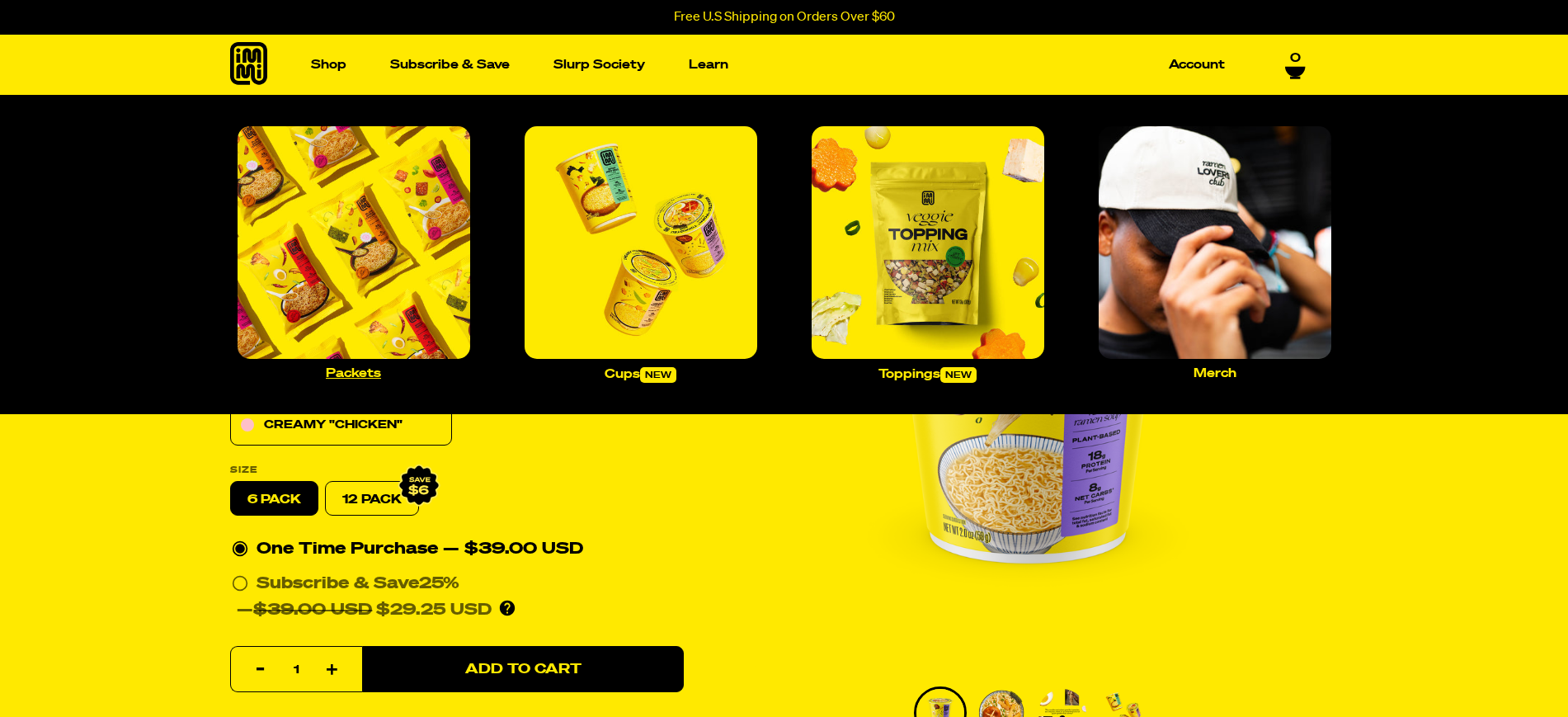 click at bounding box center (354, 243) 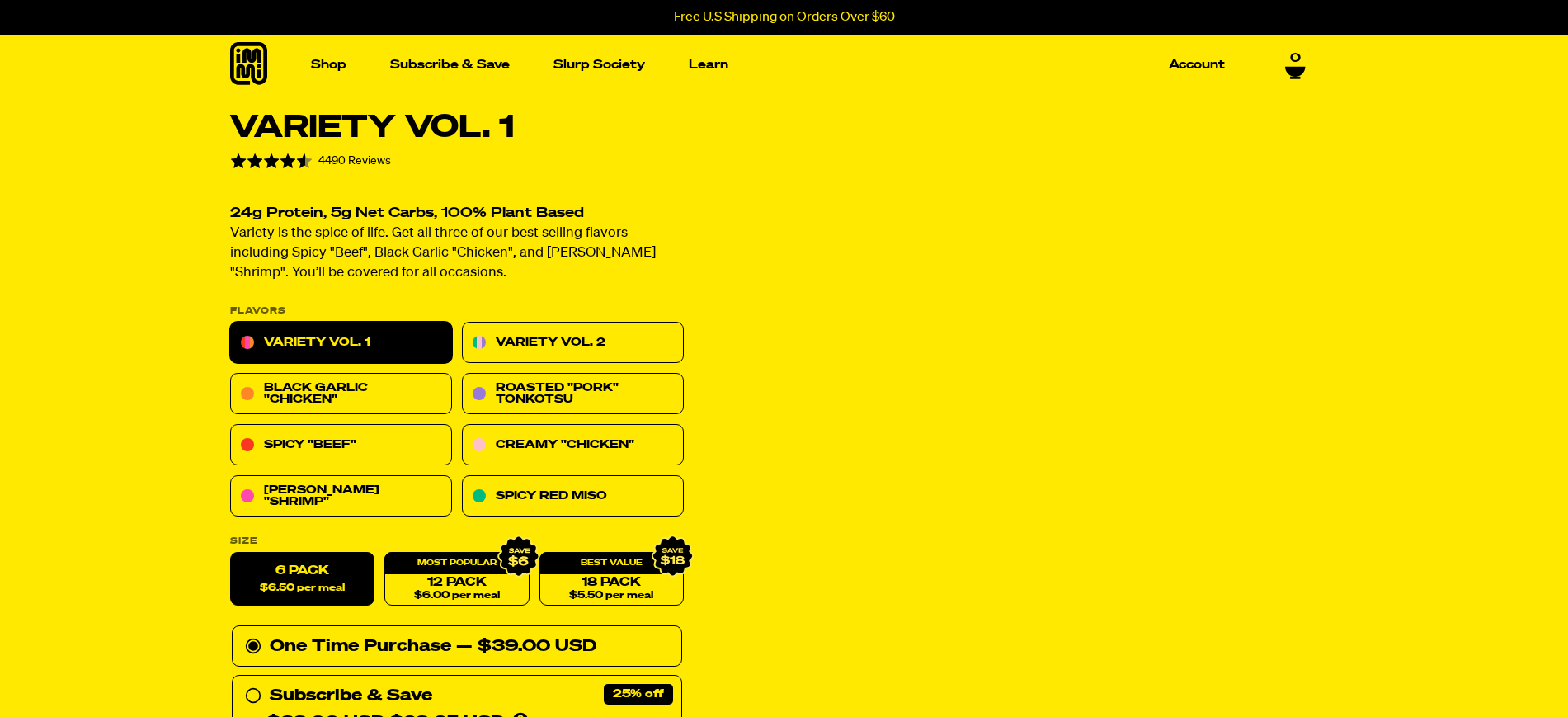 scroll, scrollTop: 0, scrollLeft: 0, axis: both 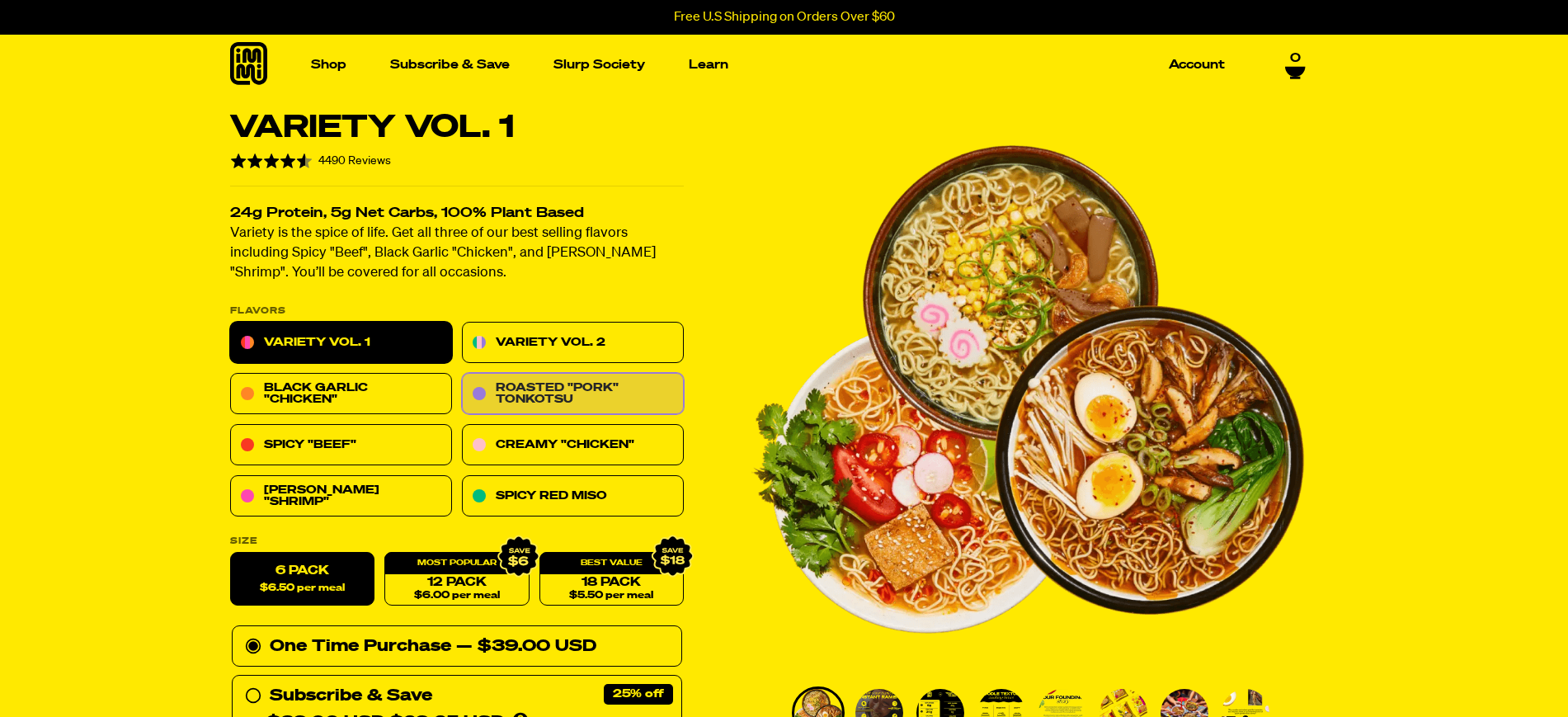 click on "Roasted "Pork" Tonkotsu" at bounding box center (572, 394) 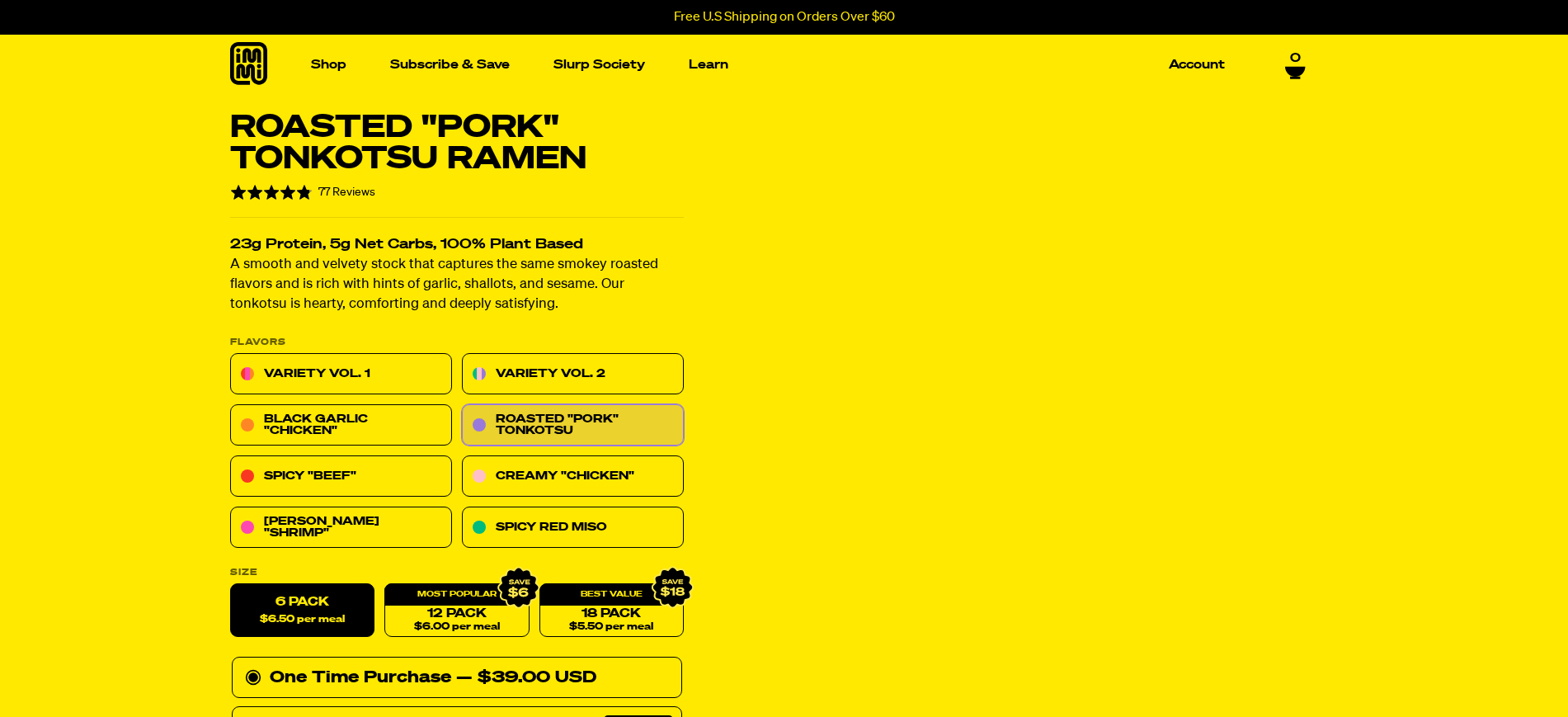 scroll, scrollTop: 0, scrollLeft: 0, axis: both 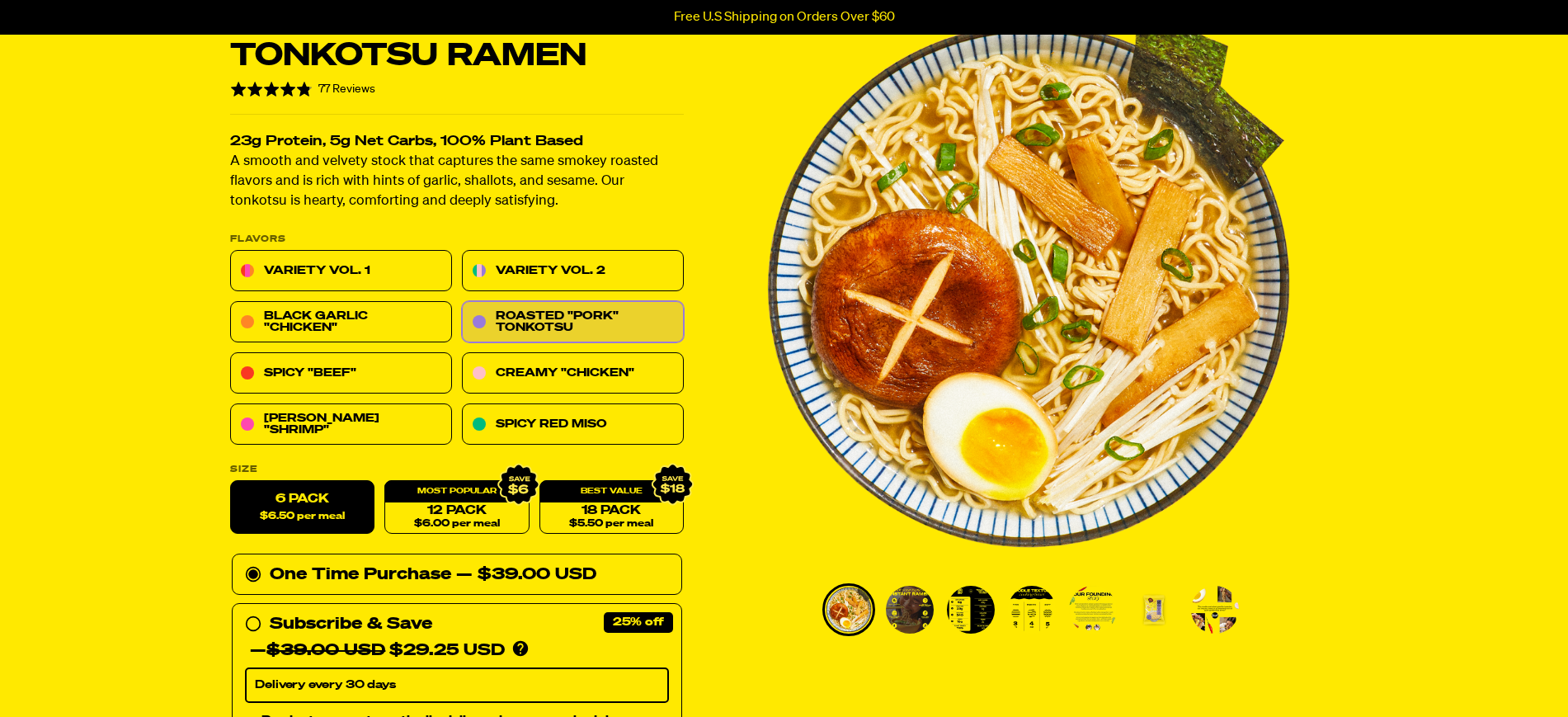 click at bounding box center (910, 610) 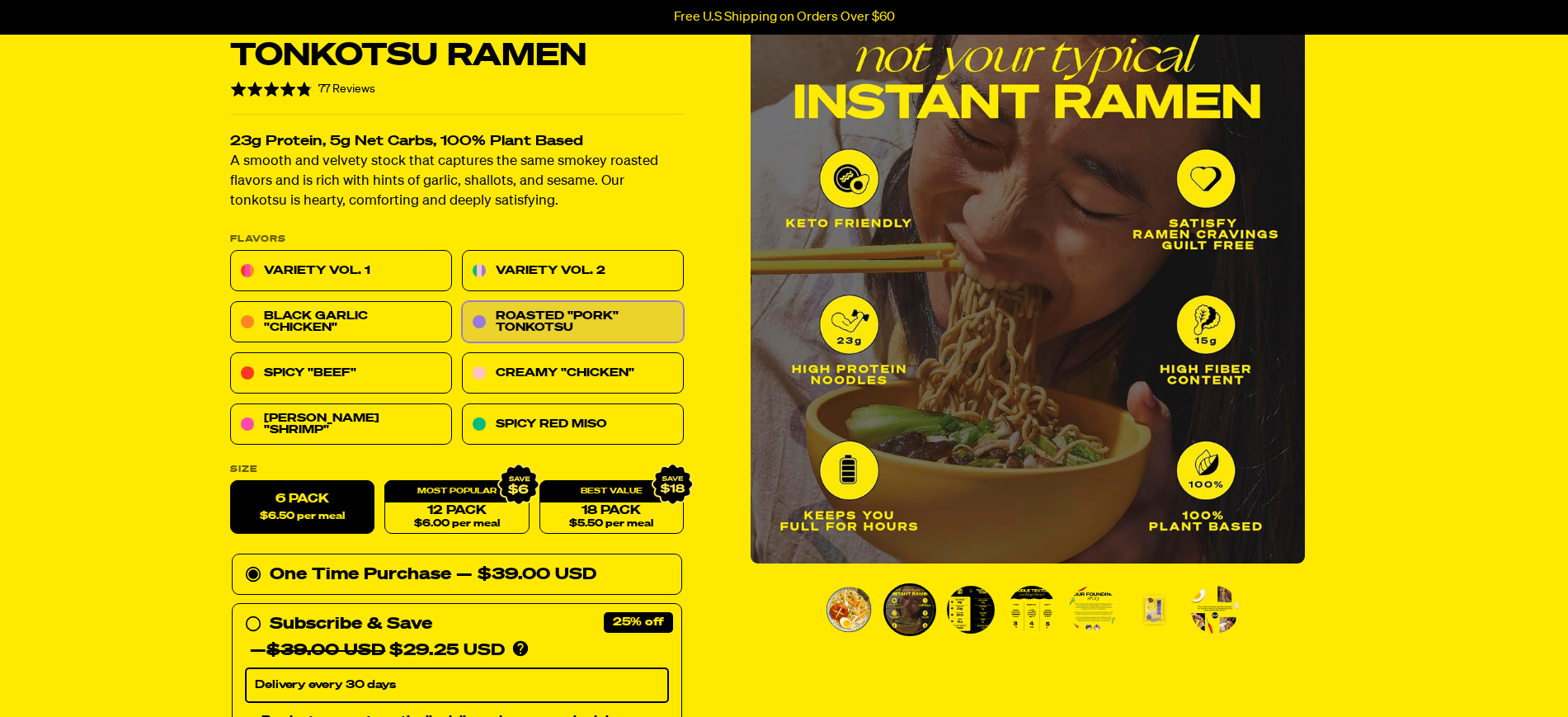 click at bounding box center [971, 610] 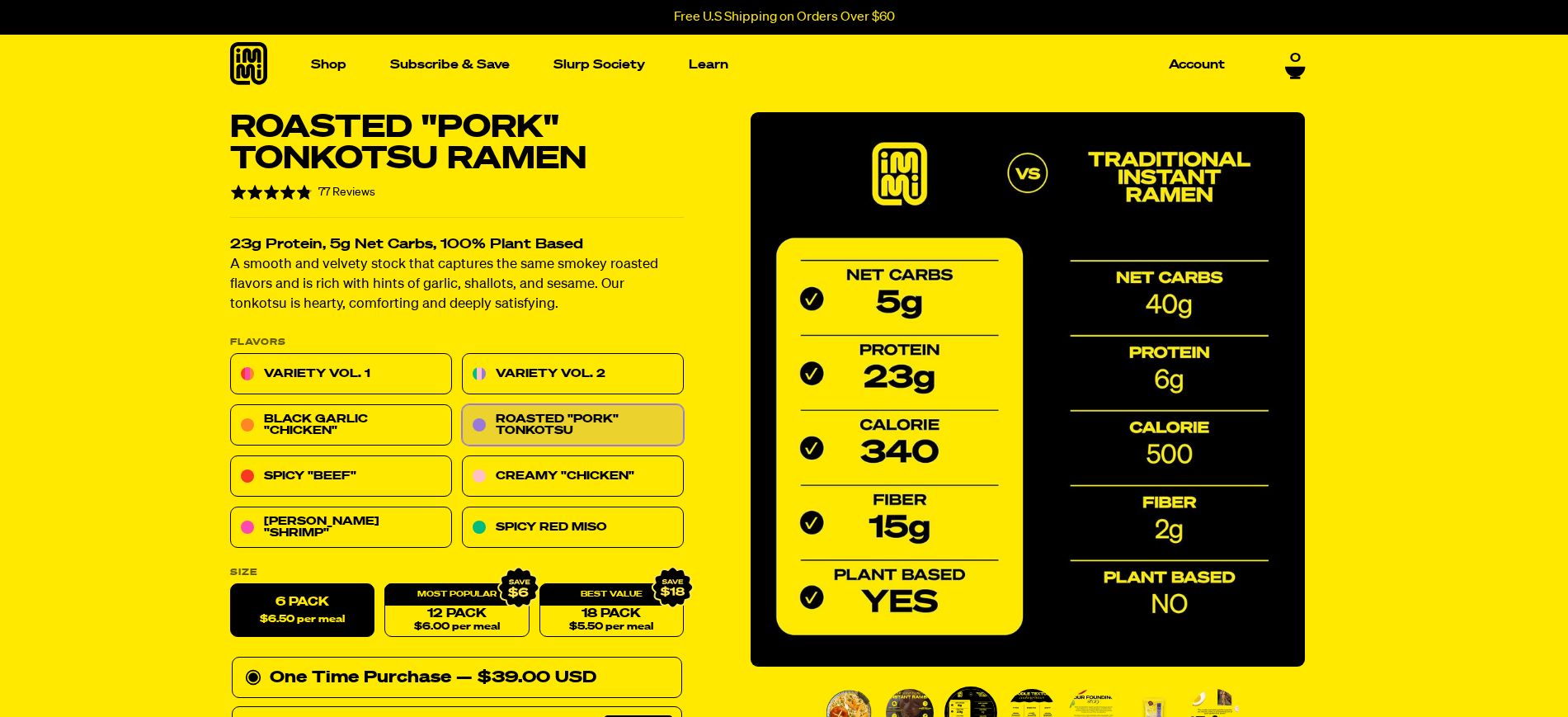 scroll, scrollTop: 103, scrollLeft: 0, axis: vertical 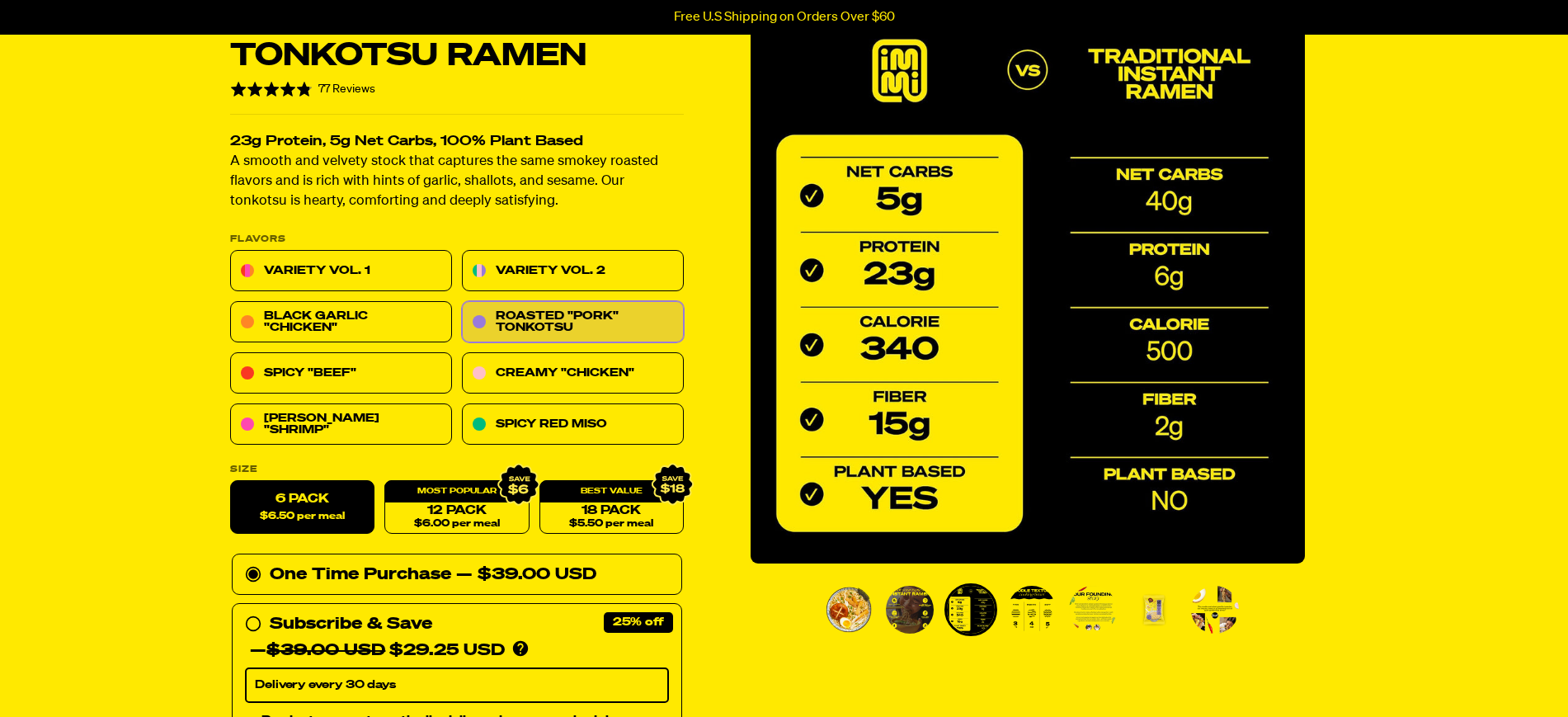 click at bounding box center [1032, 610] 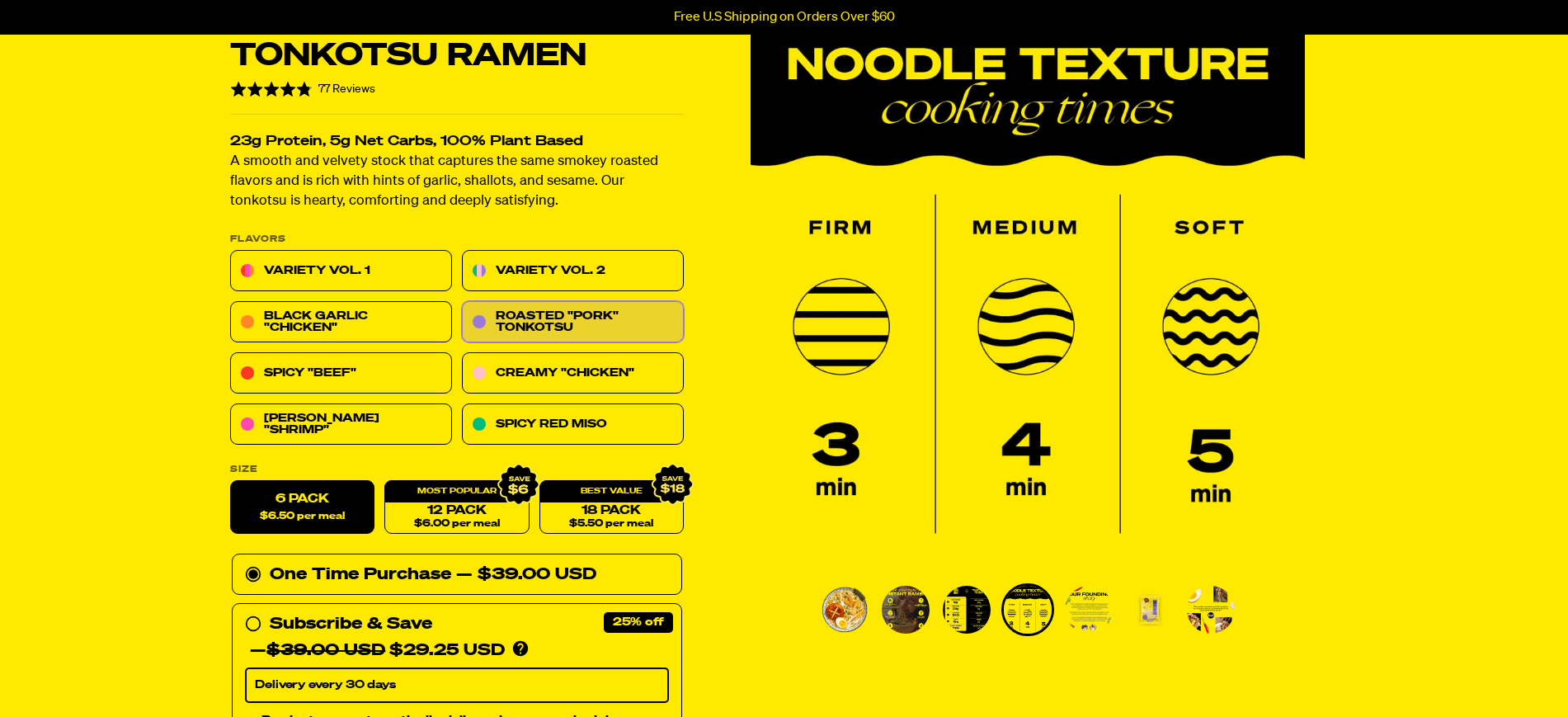 click at bounding box center (1089, 610) 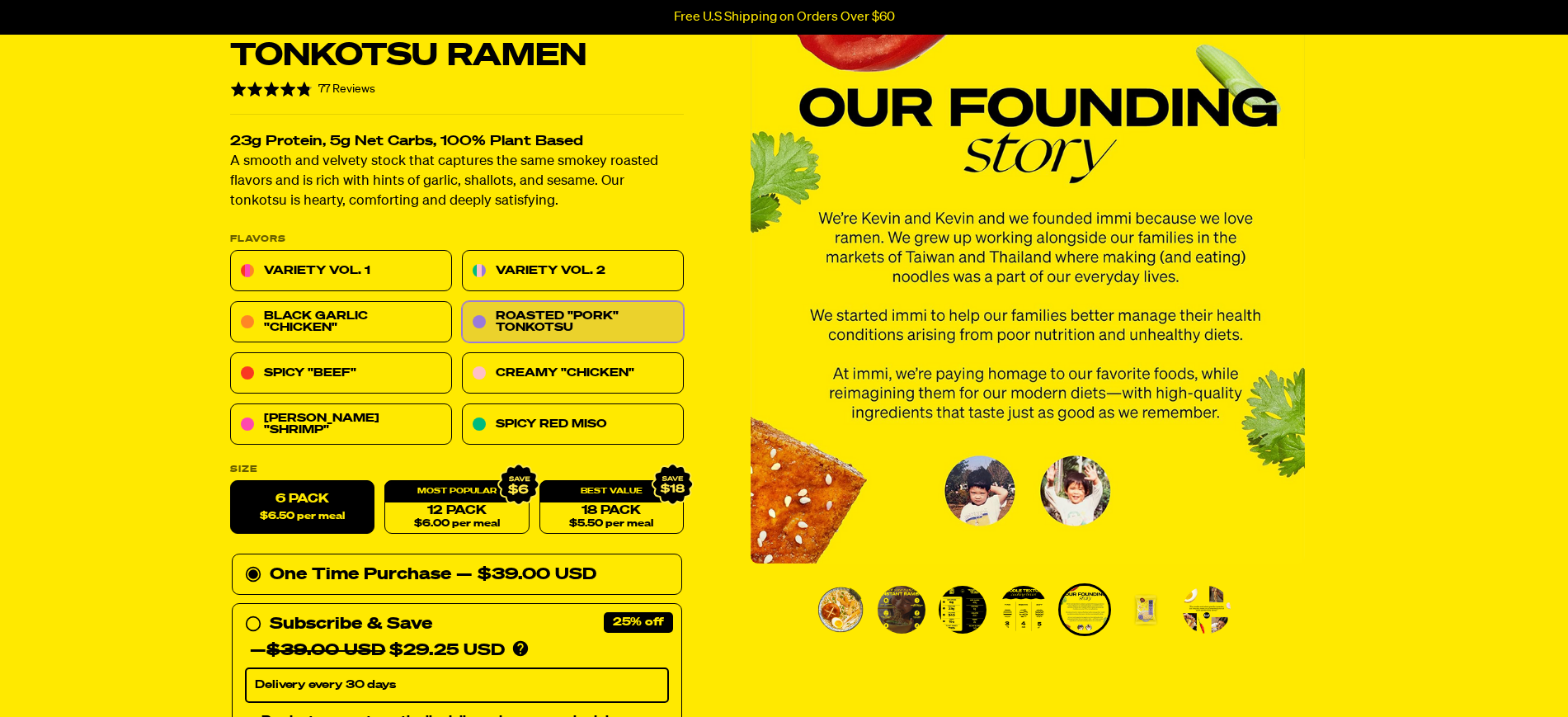 click at bounding box center (1028, 610) 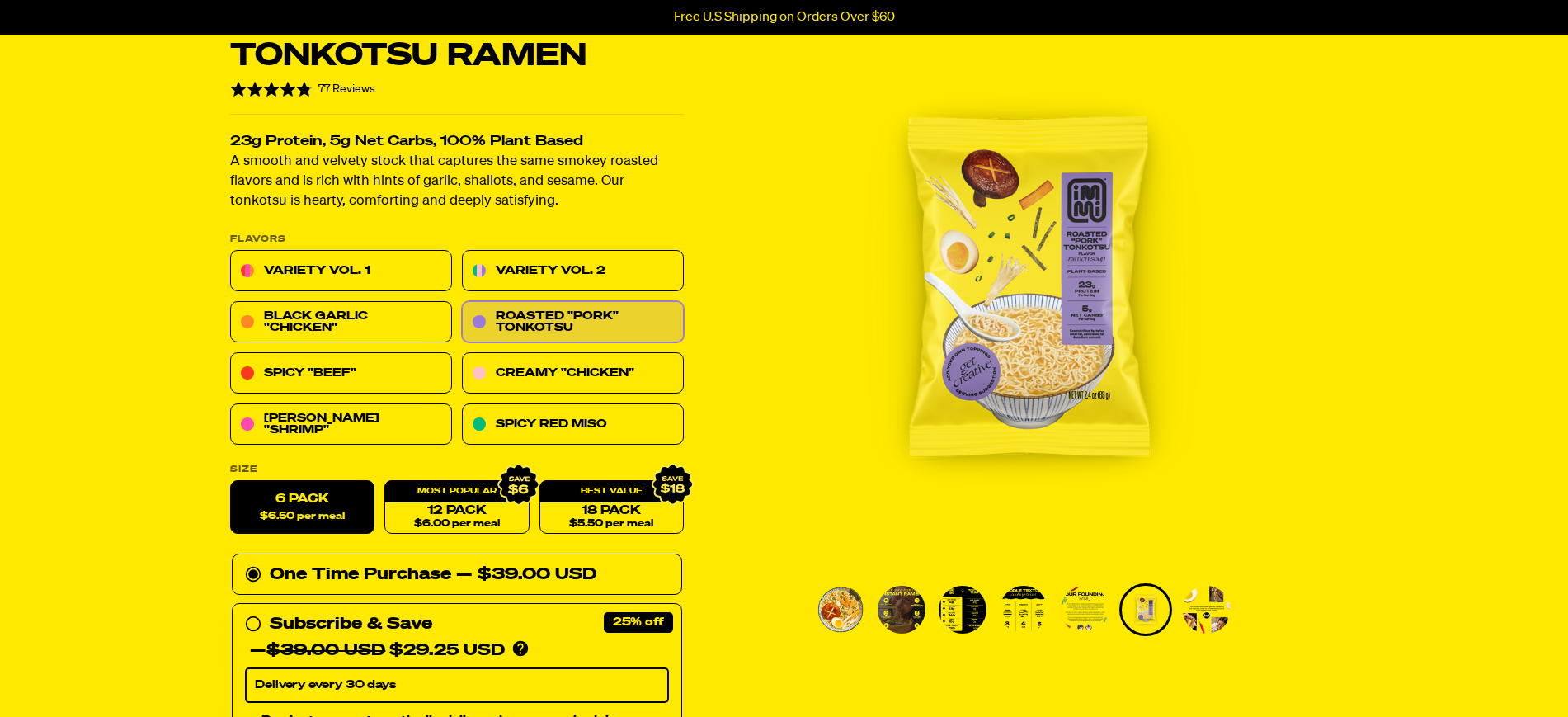 type 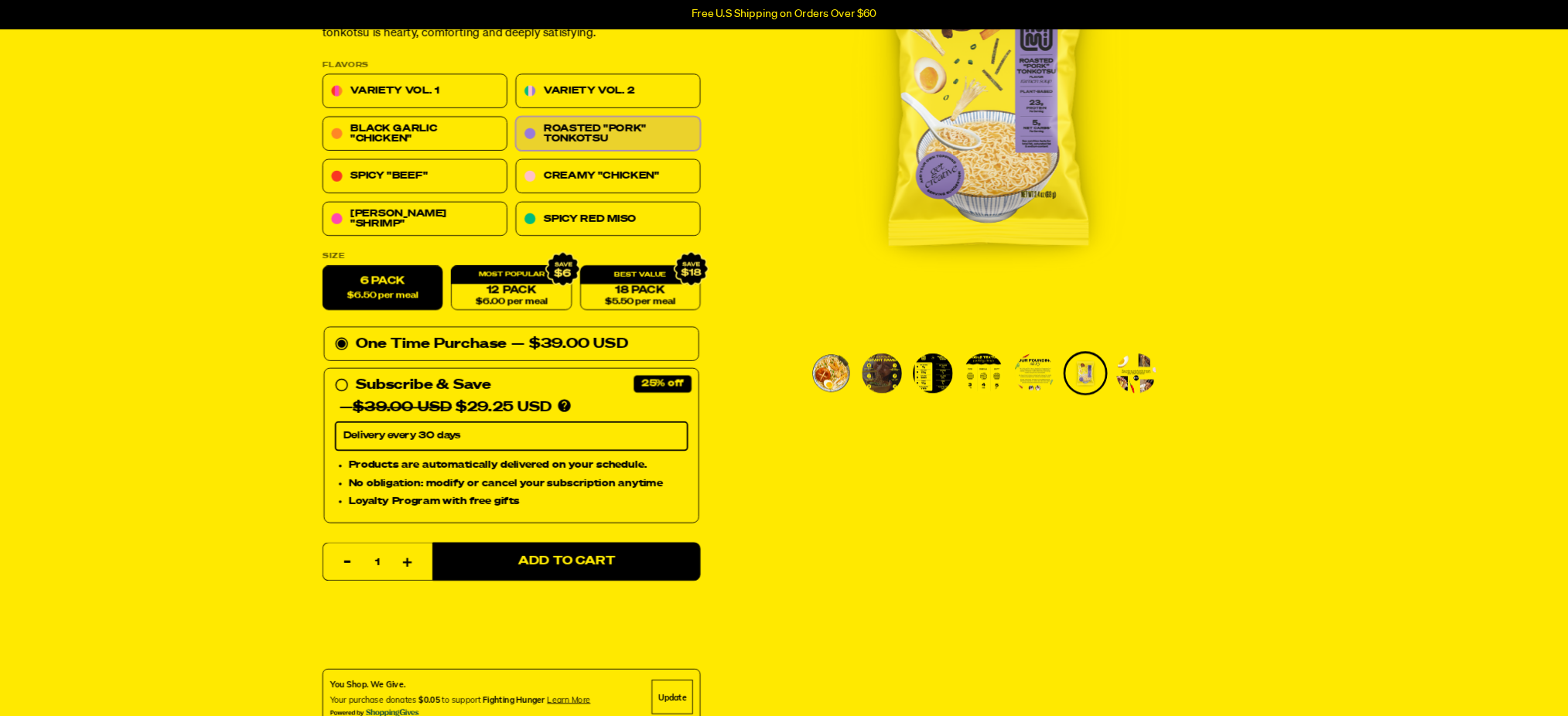 scroll, scrollTop: 0, scrollLeft: 0, axis: both 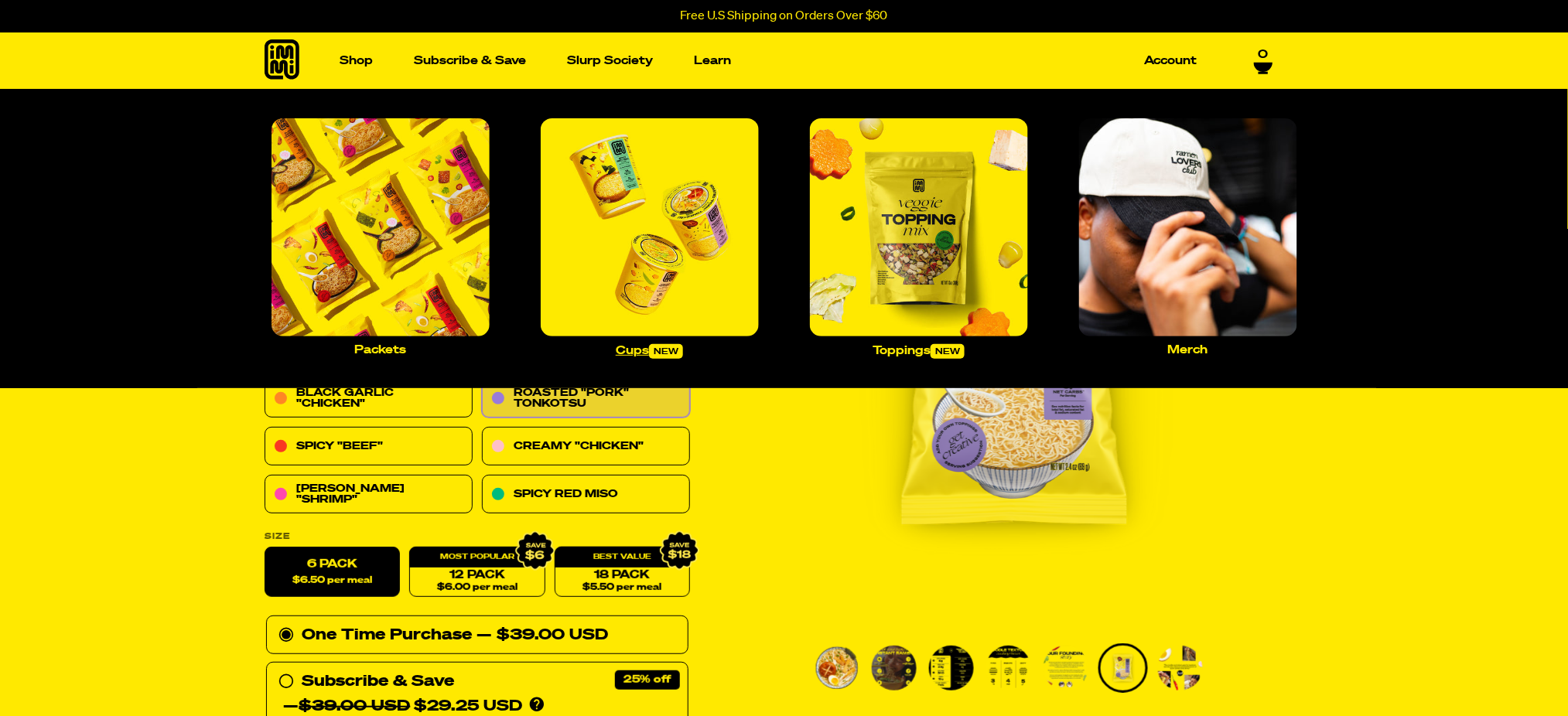 click at bounding box center (650, 227) 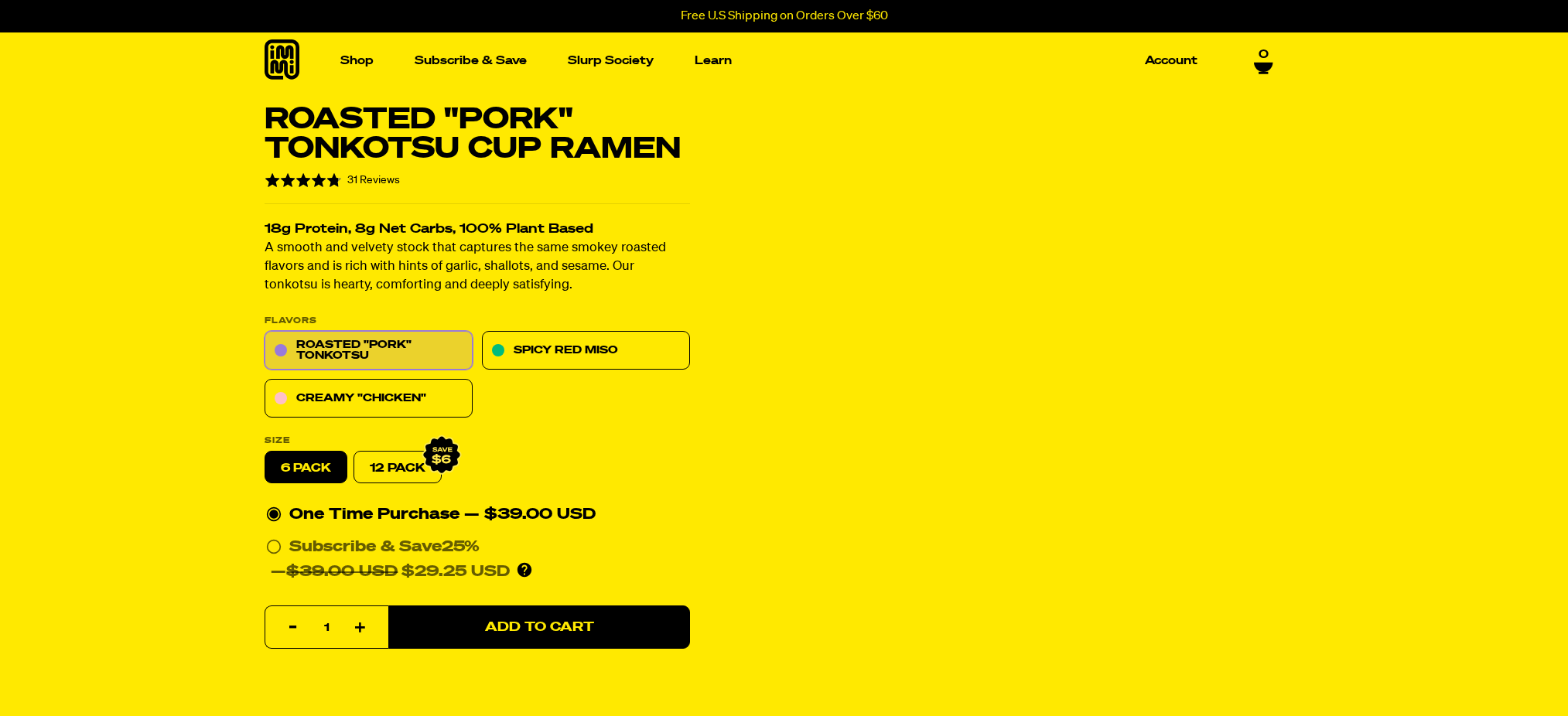scroll, scrollTop: 0, scrollLeft: 0, axis: both 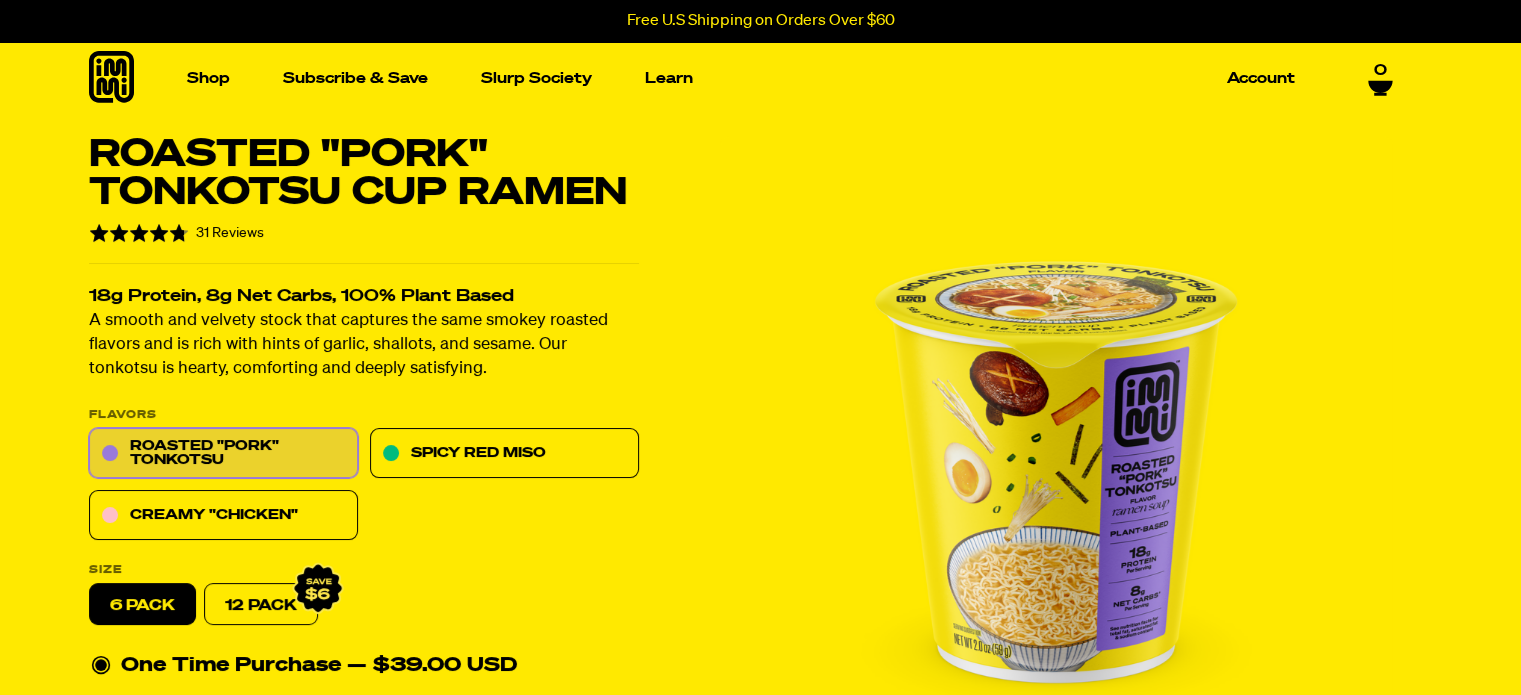 drag, startPoint x: 1058, startPoint y: 543, endPoint x: 1052, endPoint y: 485, distance: 58.30952 